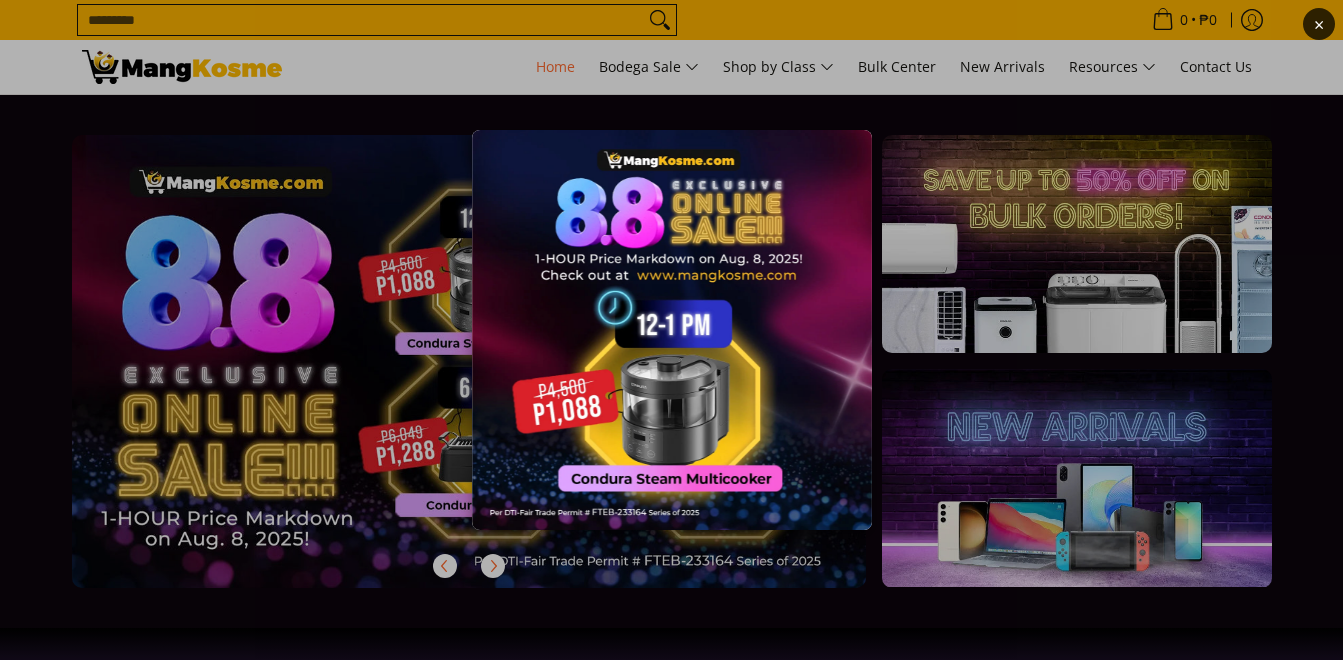 scroll, scrollTop: 0, scrollLeft: 0, axis: both 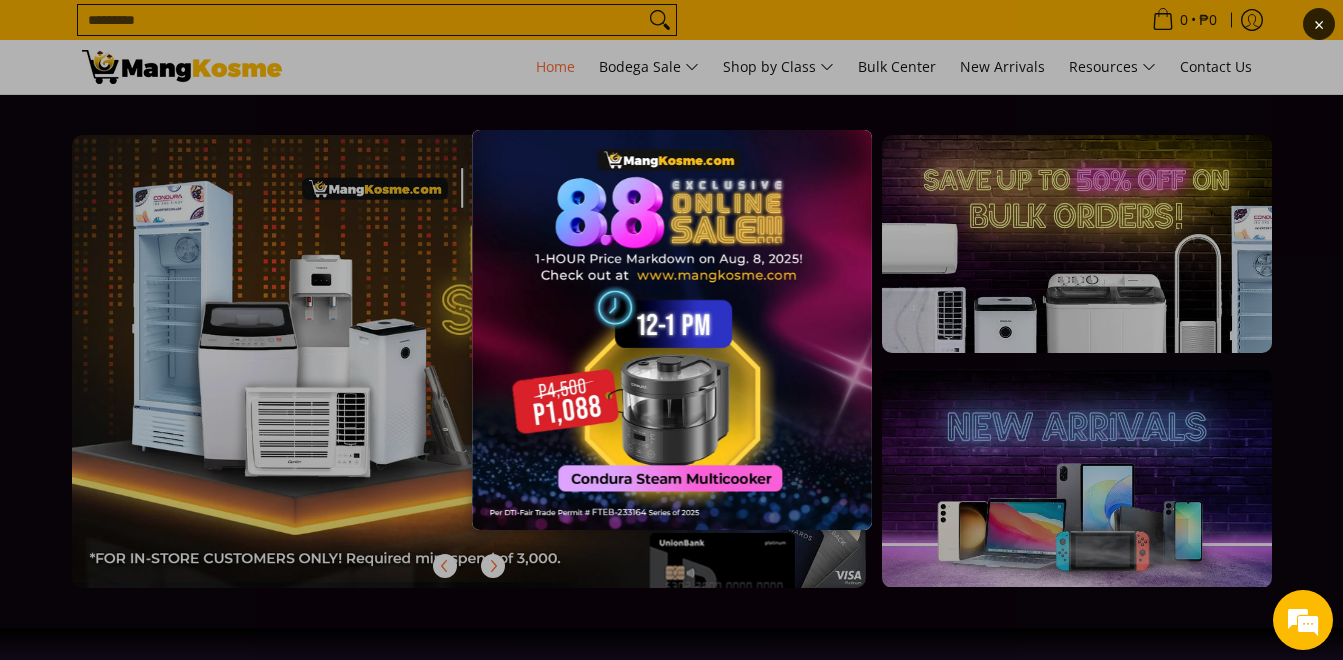 click at bounding box center (672, 330) 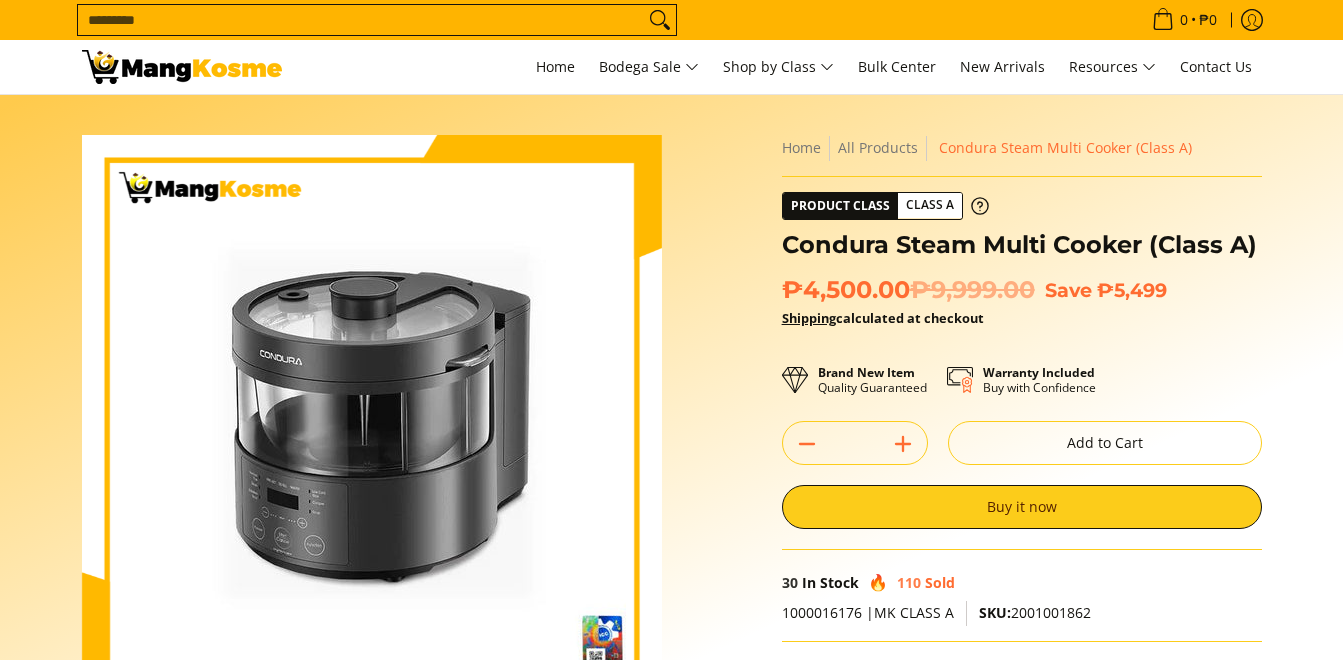scroll, scrollTop: 0, scrollLeft: 0, axis: both 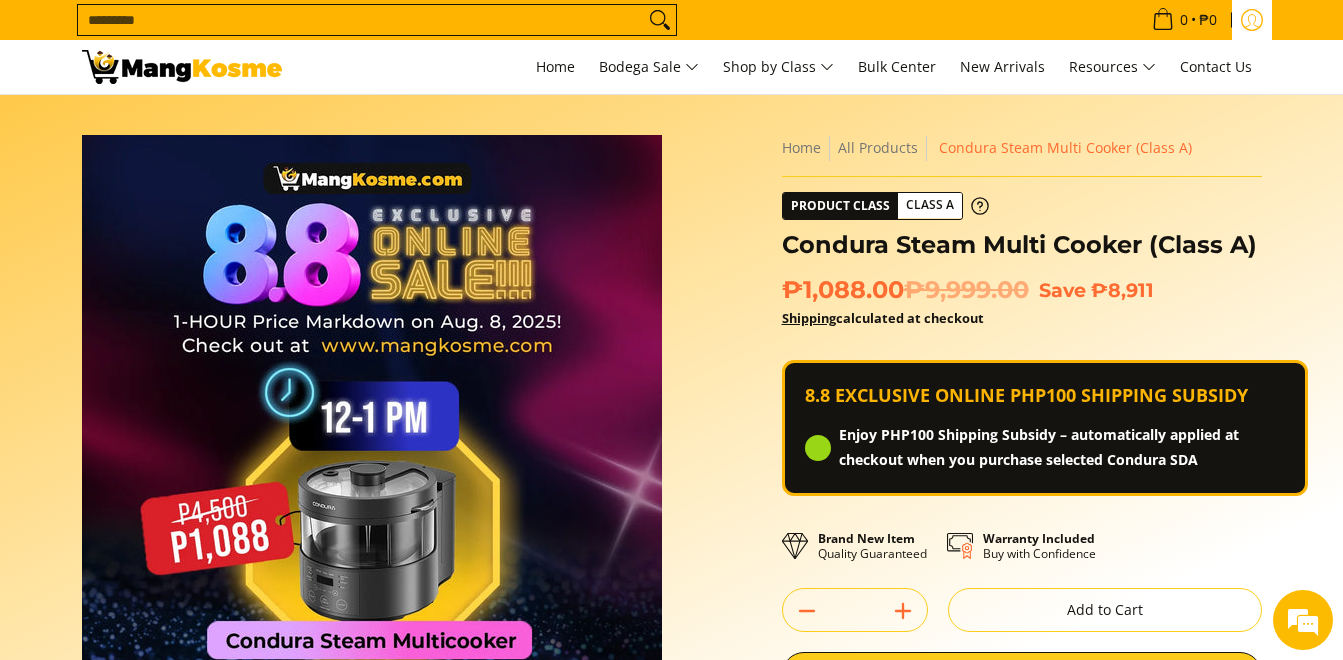 click 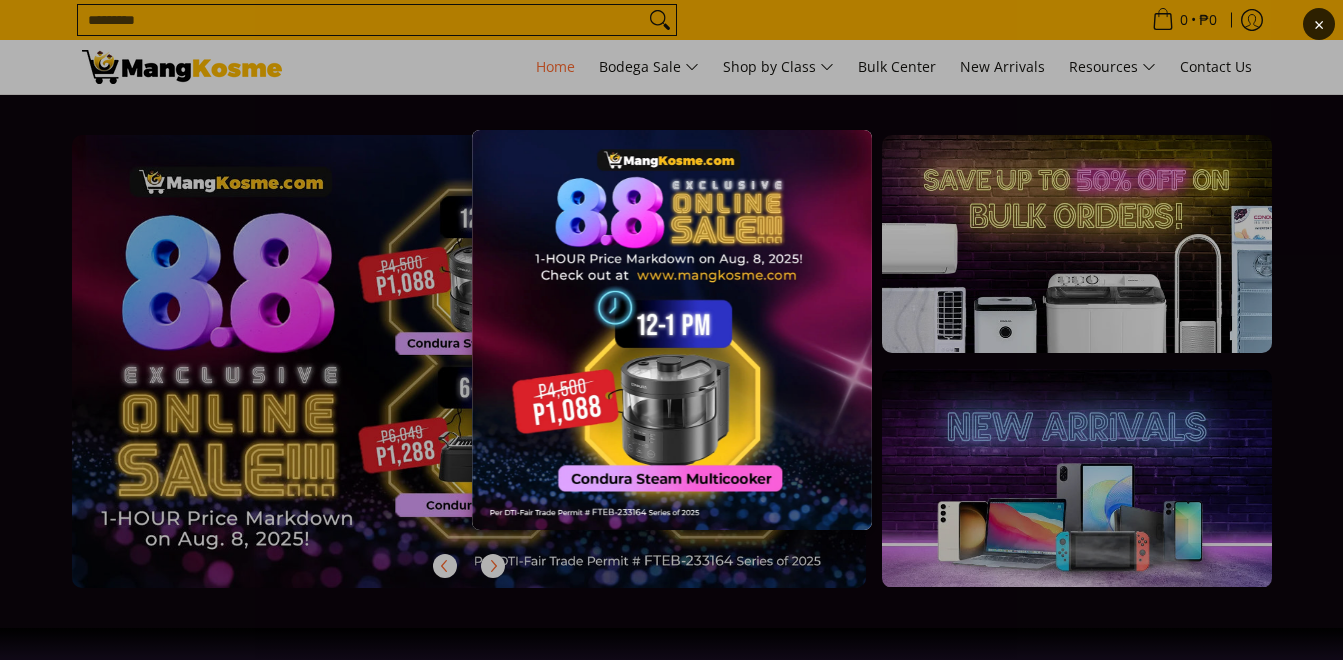 scroll, scrollTop: 0, scrollLeft: 0, axis: both 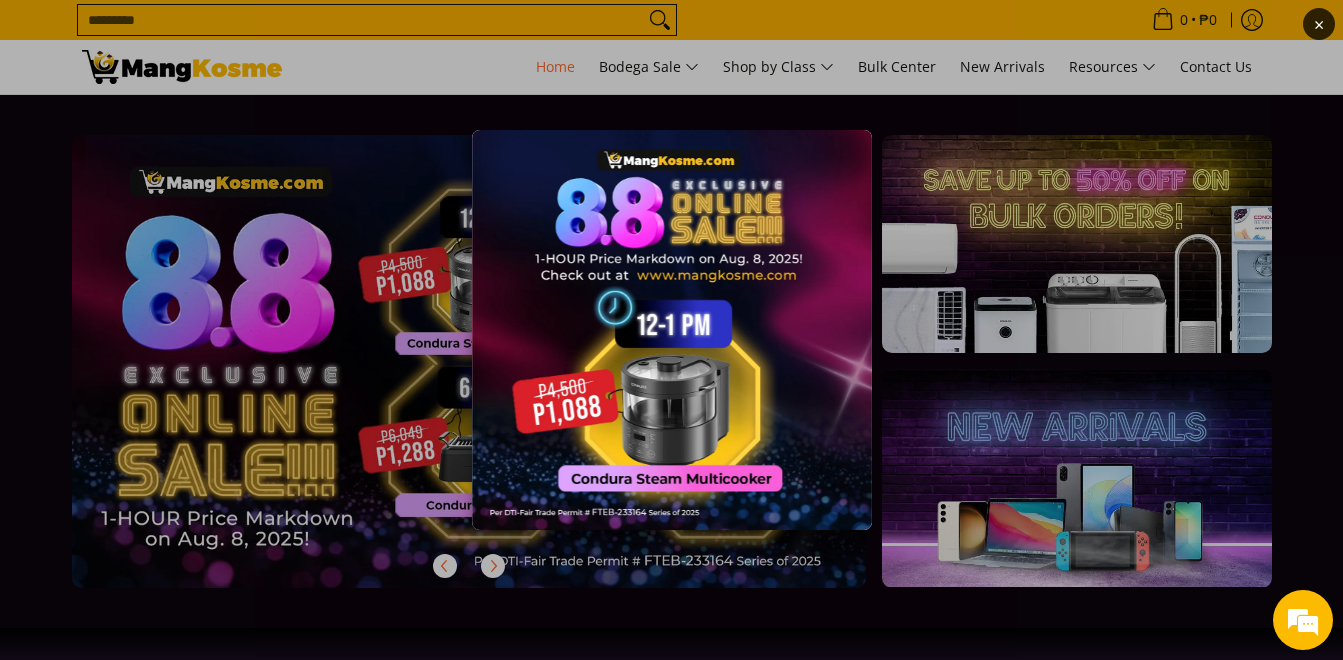 click at bounding box center [672, 330] 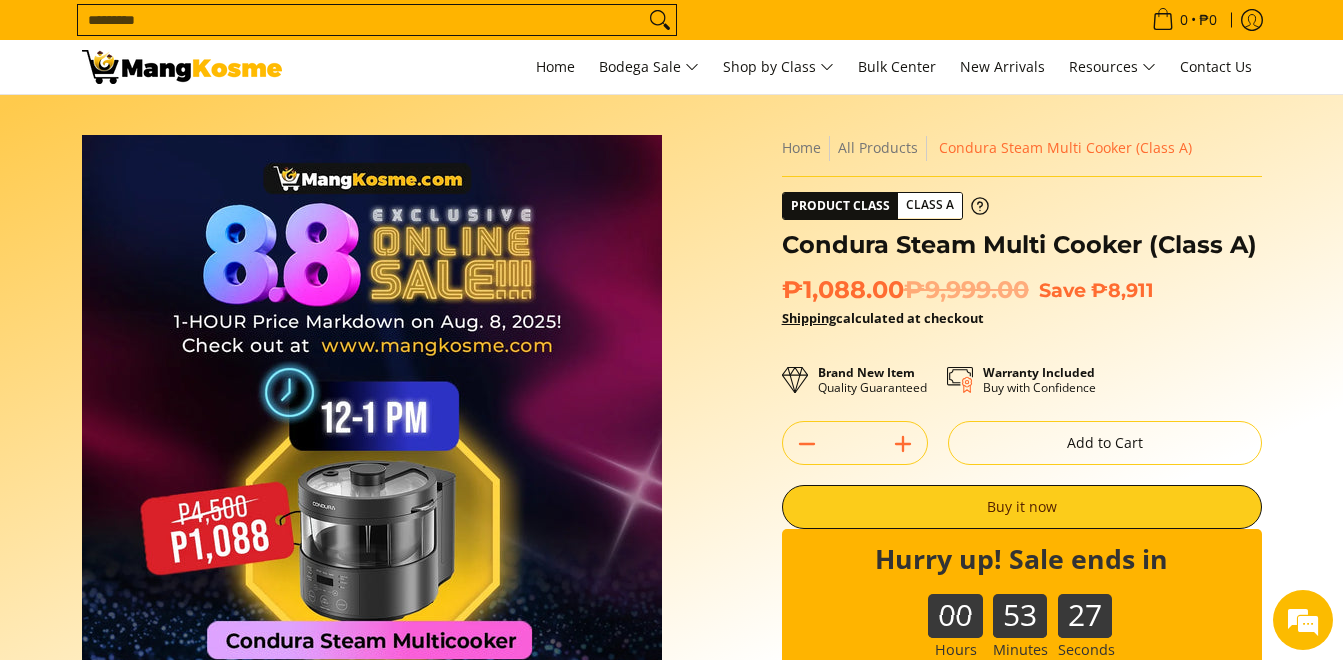 scroll, scrollTop: 0, scrollLeft: 0, axis: both 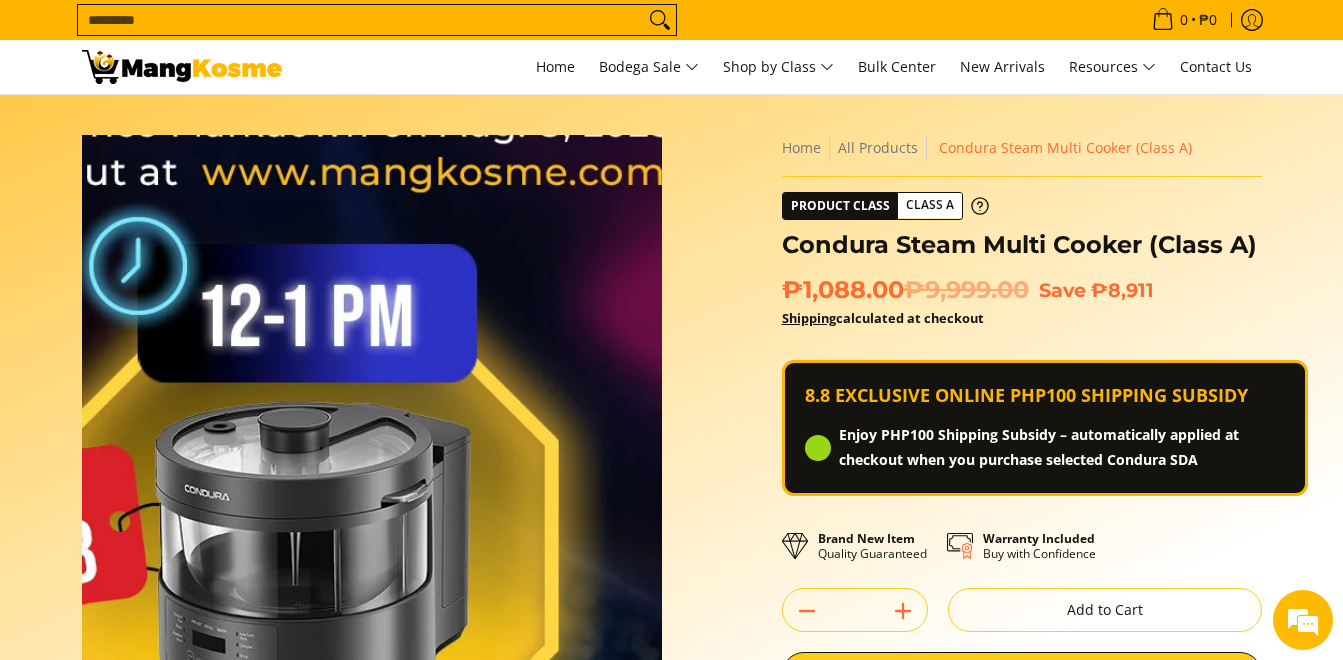 click at bounding box center (372, 425) 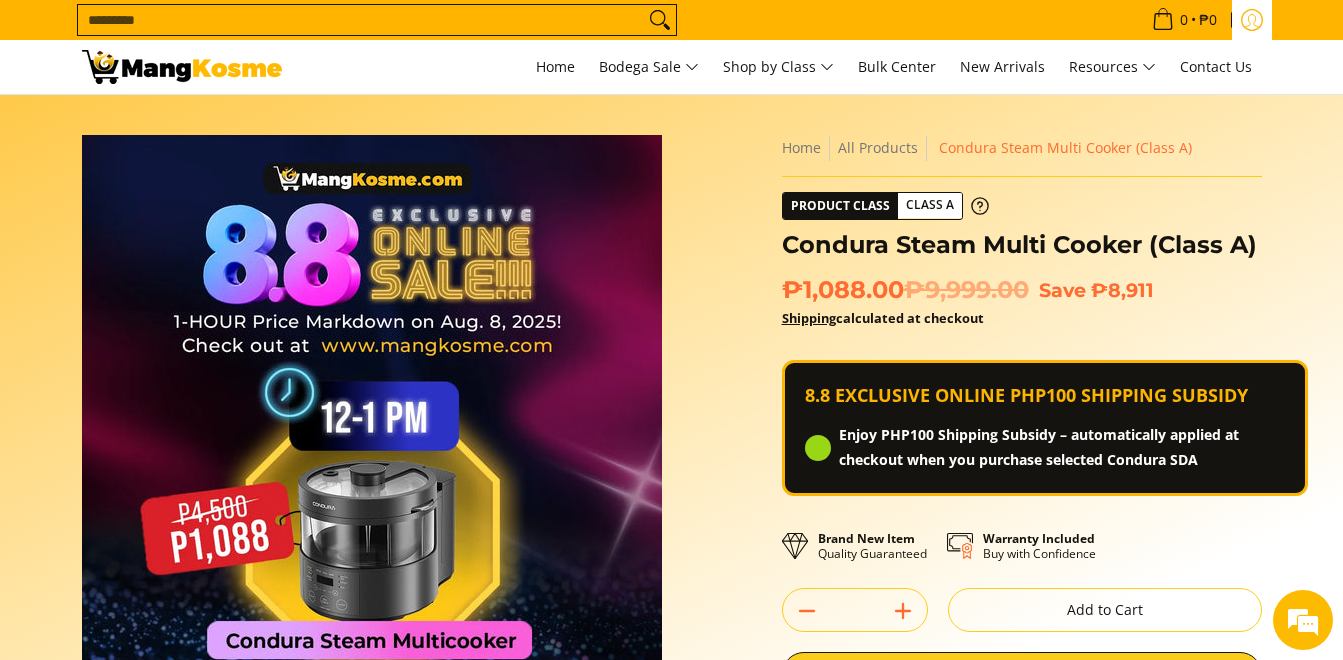 click 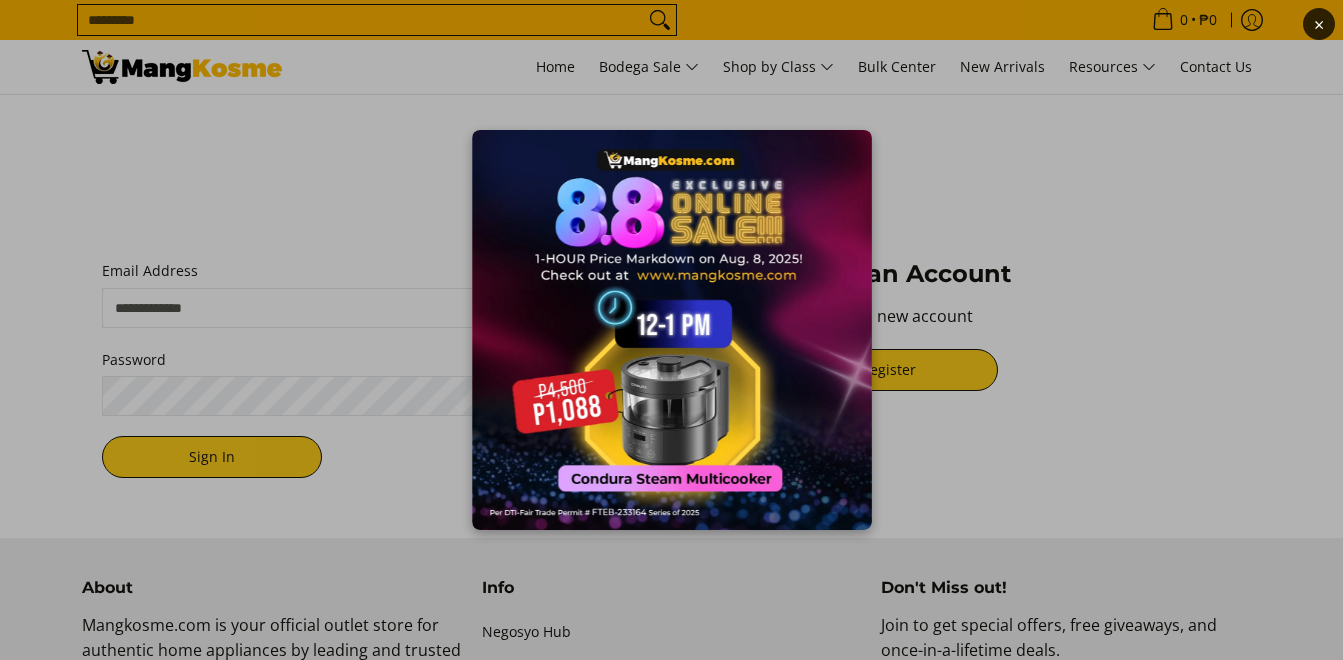 scroll, scrollTop: 0, scrollLeft: 0, axis: both 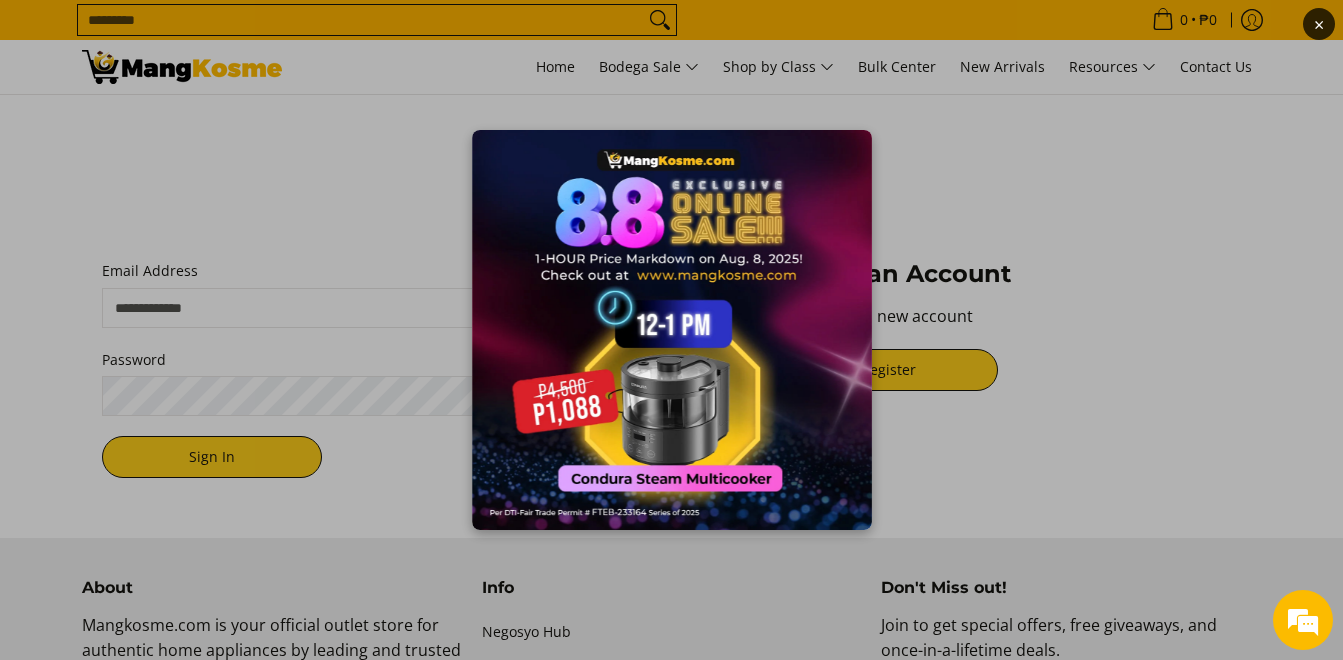 click on "×" at bounding box center [671, 330] 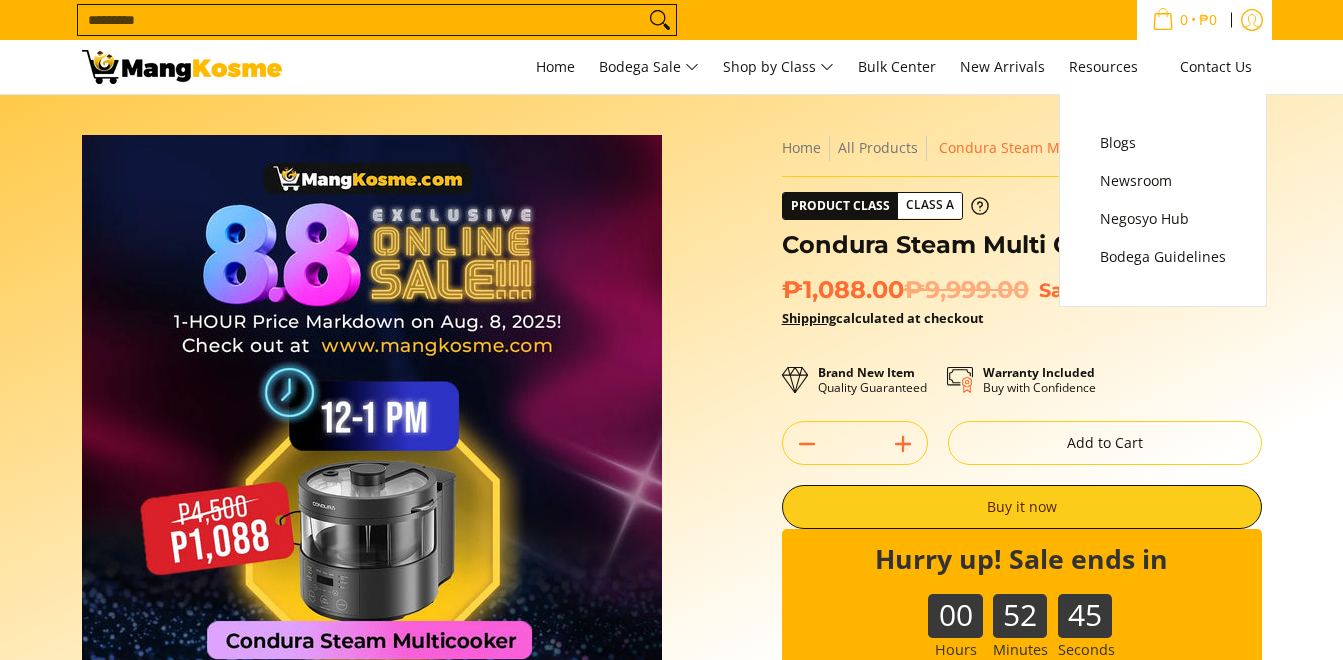 scroll, scrollTop: 0, scrollLeft: 0, axis: both 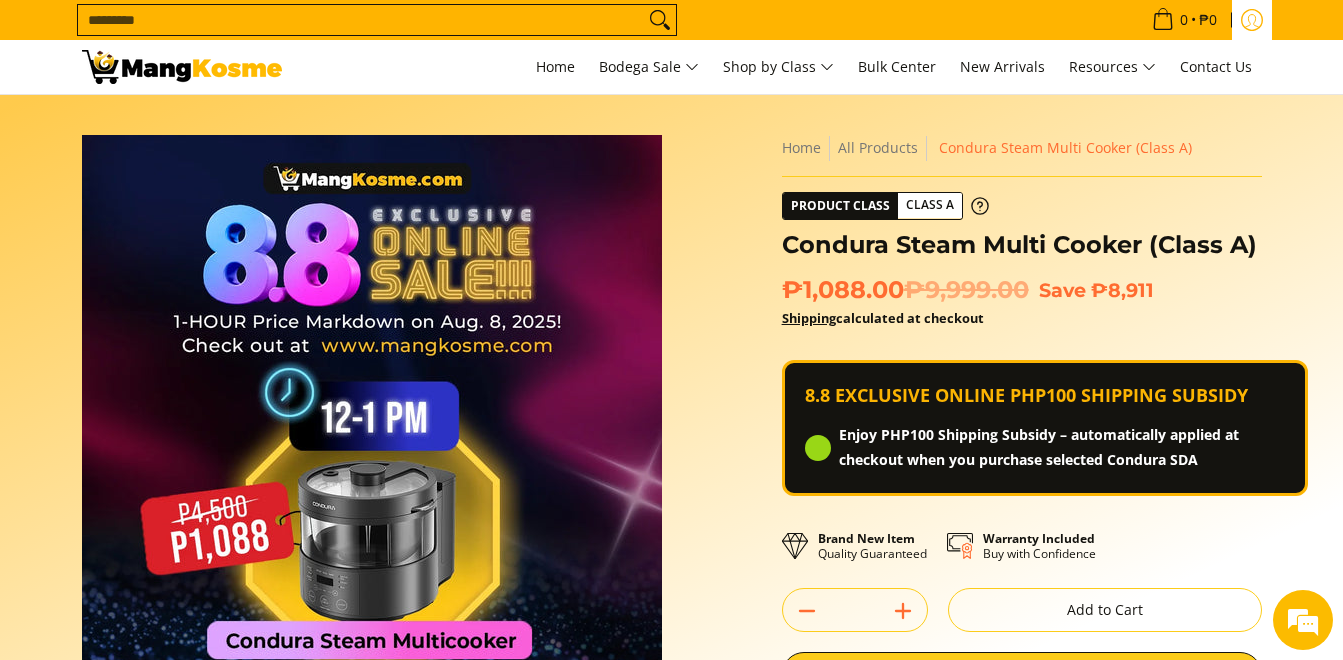 click 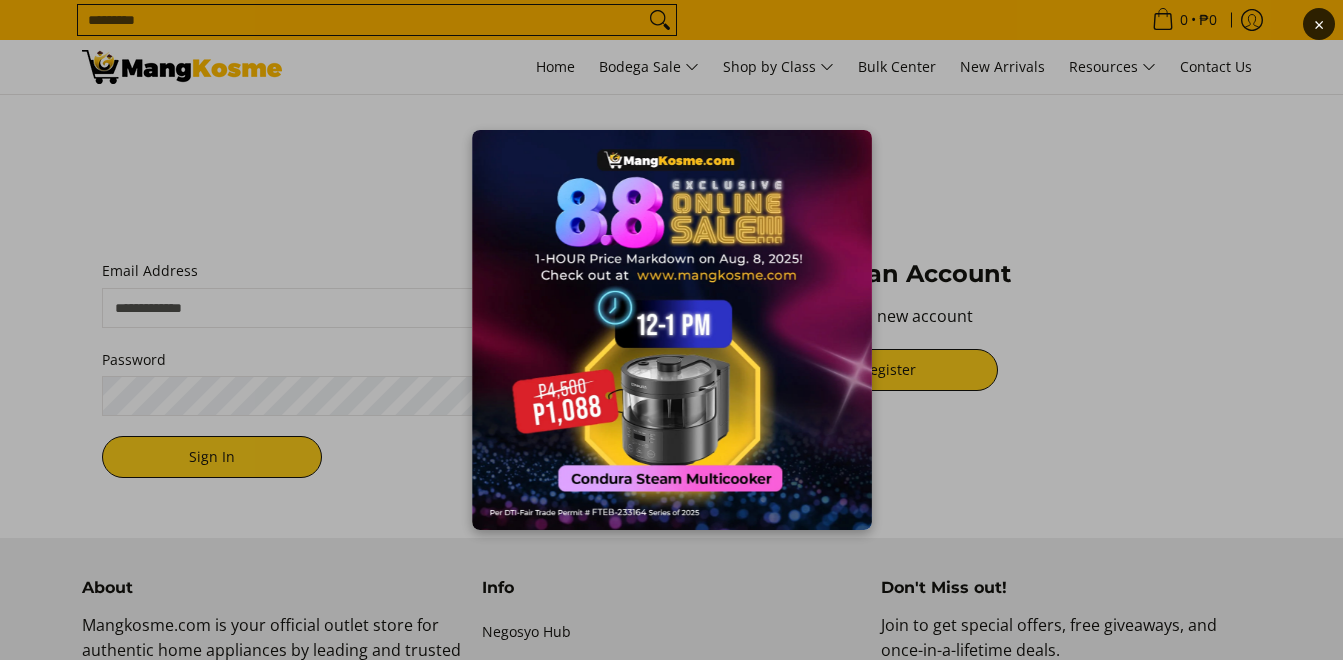 scroll, scrollTop: 0, scrollLeft: 0, axis: both 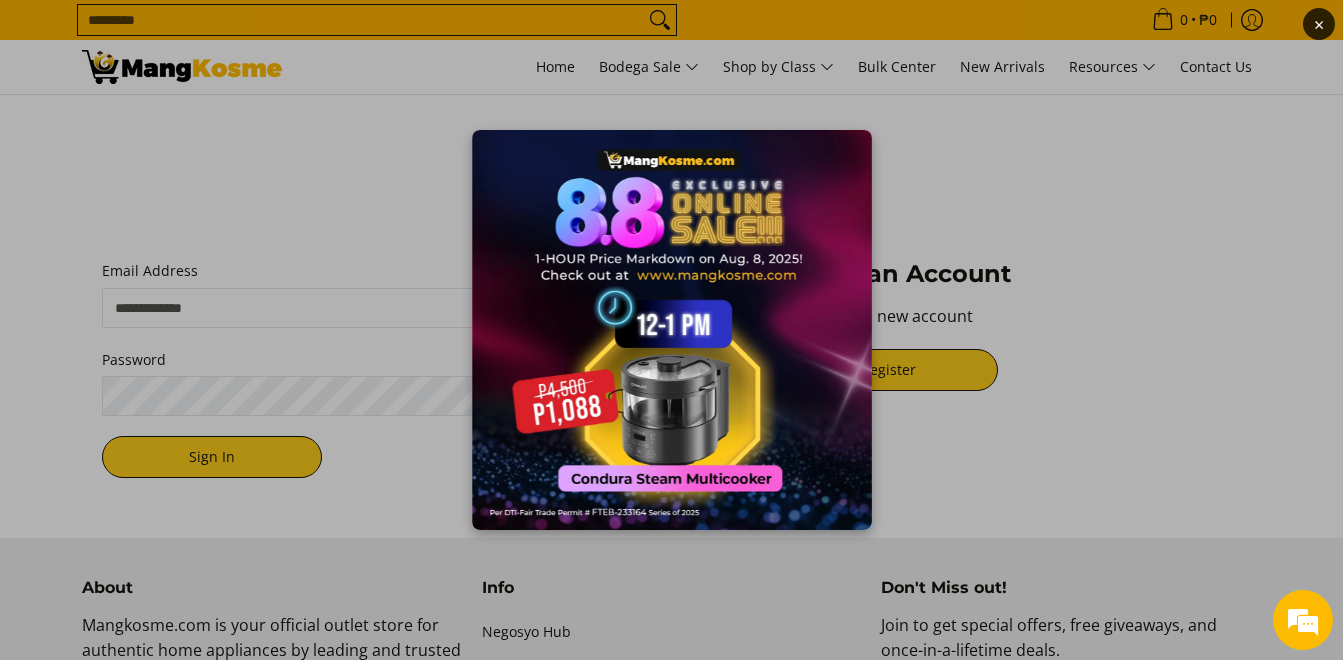 click on "×" at bounding box center [671, 330] 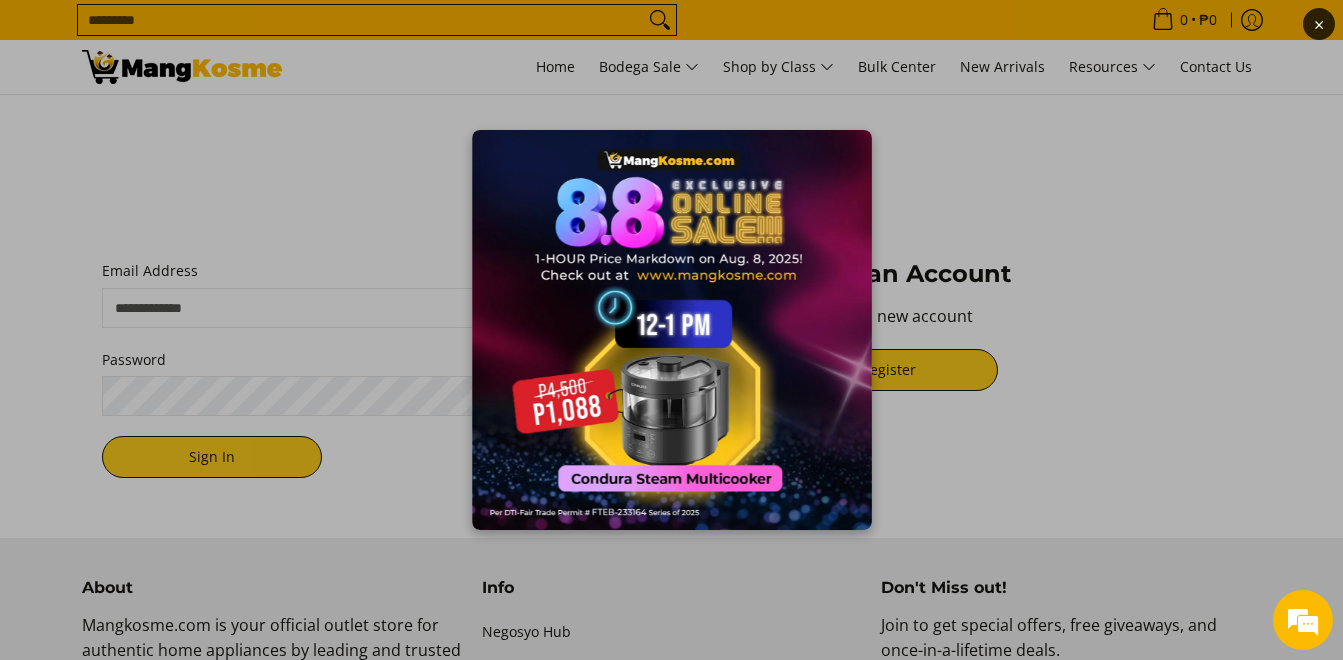 click on "×" at bounding box center [671, 330] 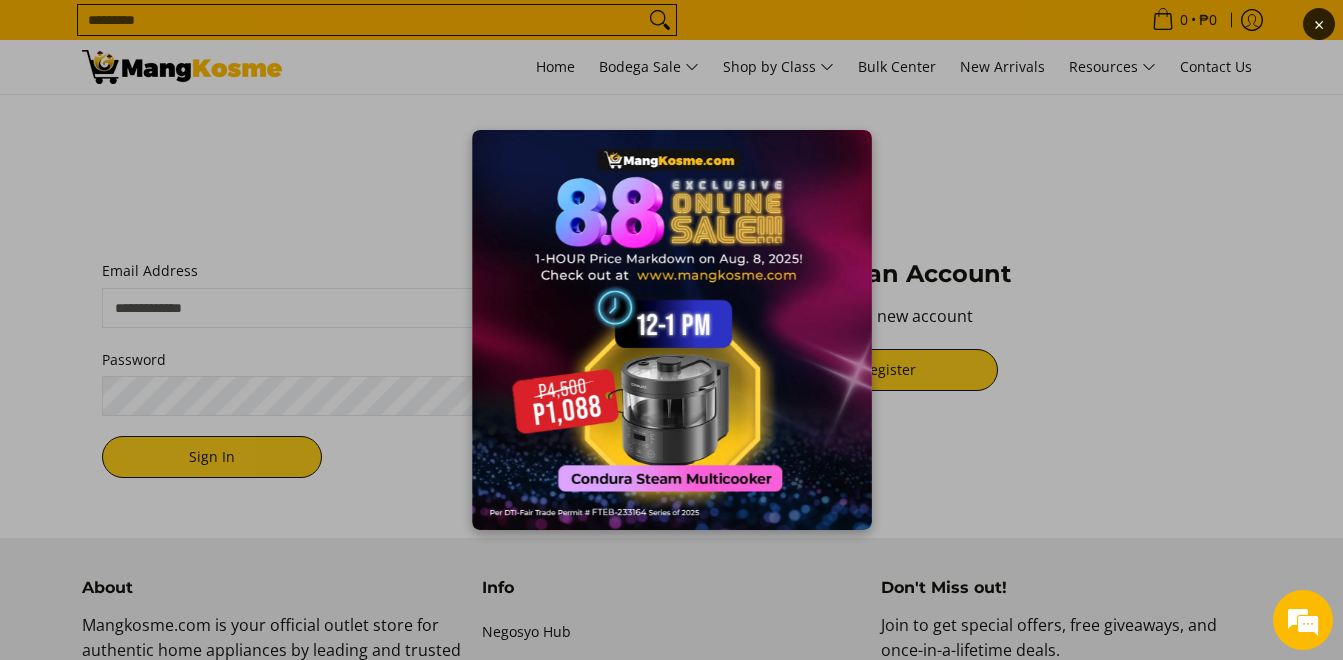 scroll, scrollTop: 0, scrollLeft: 0, axis: both 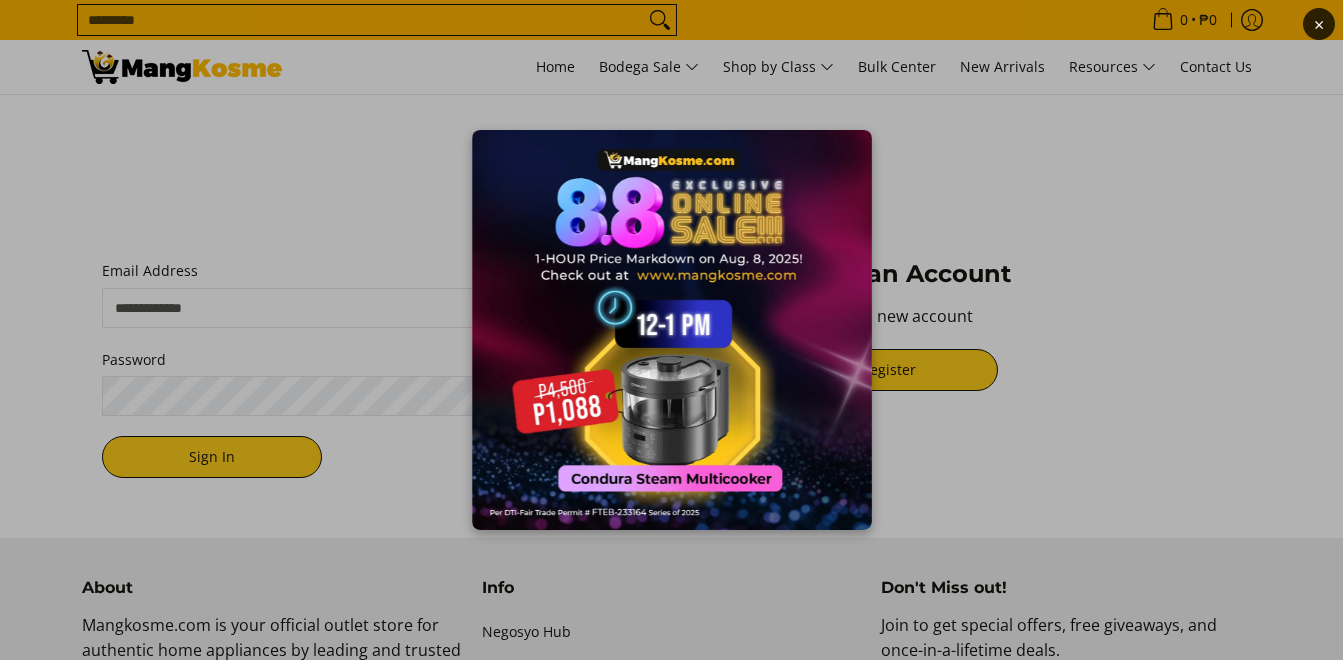 click on "×" at bounding box center (671, 330) 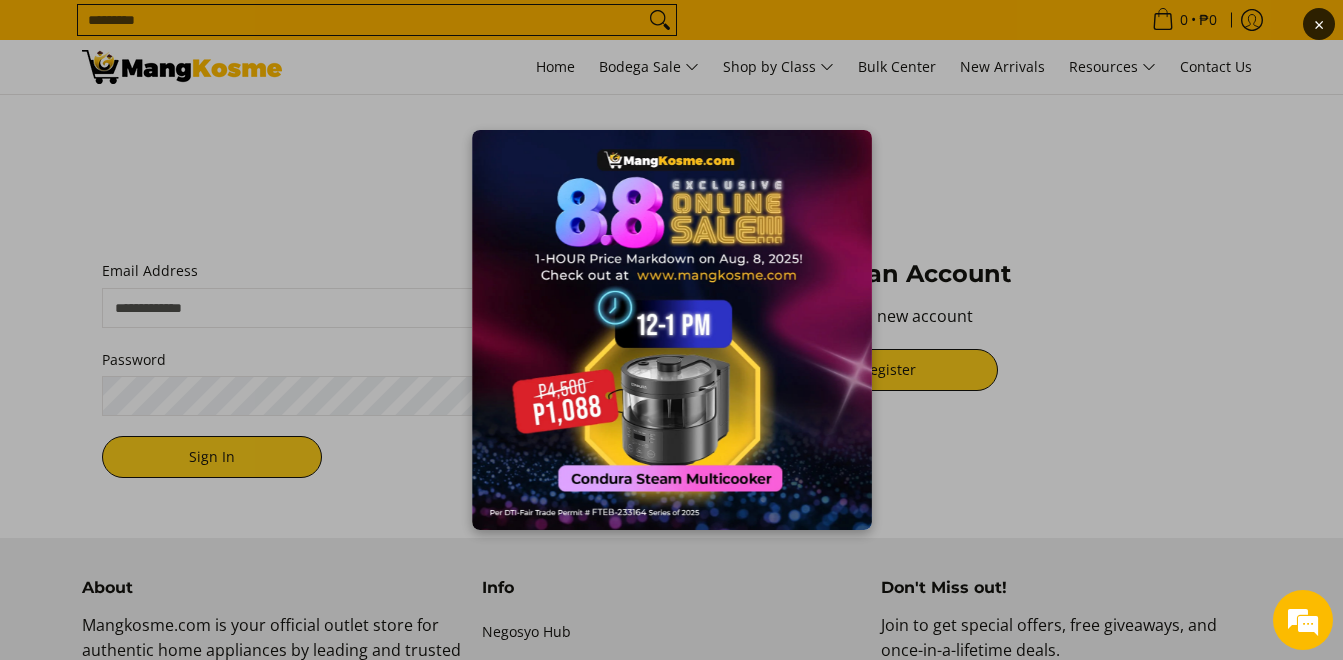 click on "×" at bounding box center (671, 330) 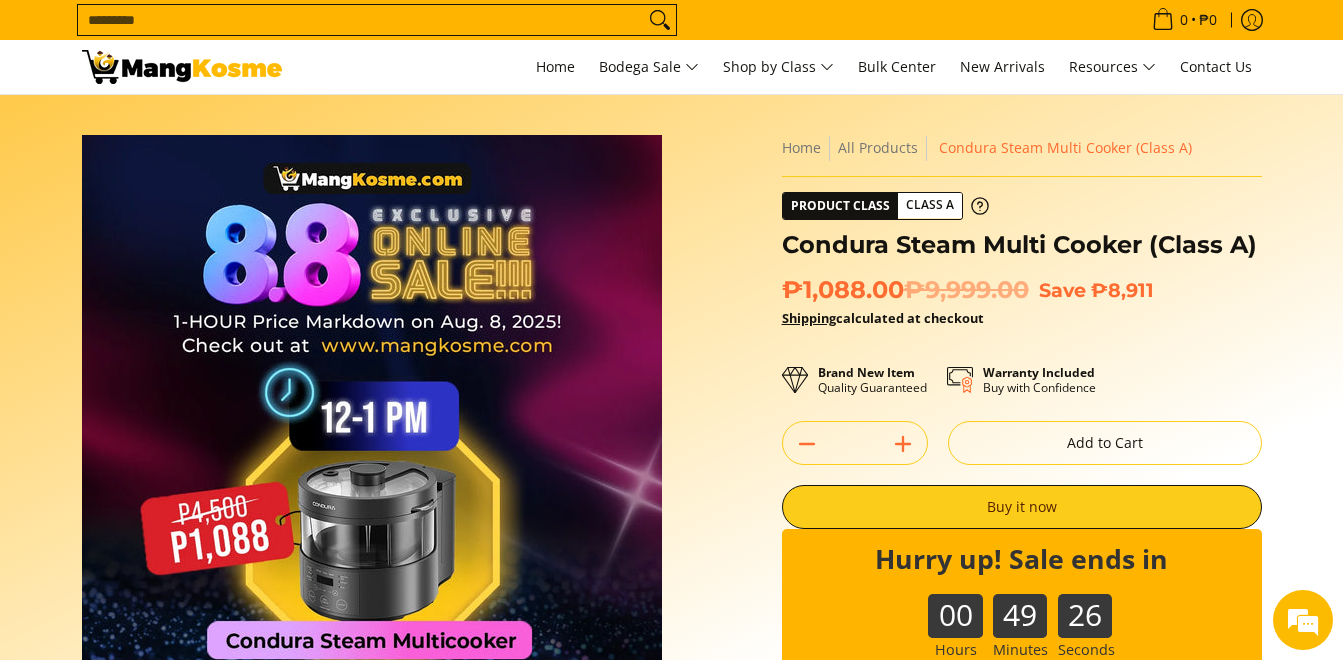 scroll, scrollTop: 500, scrollLeft: 0, axis: vertical 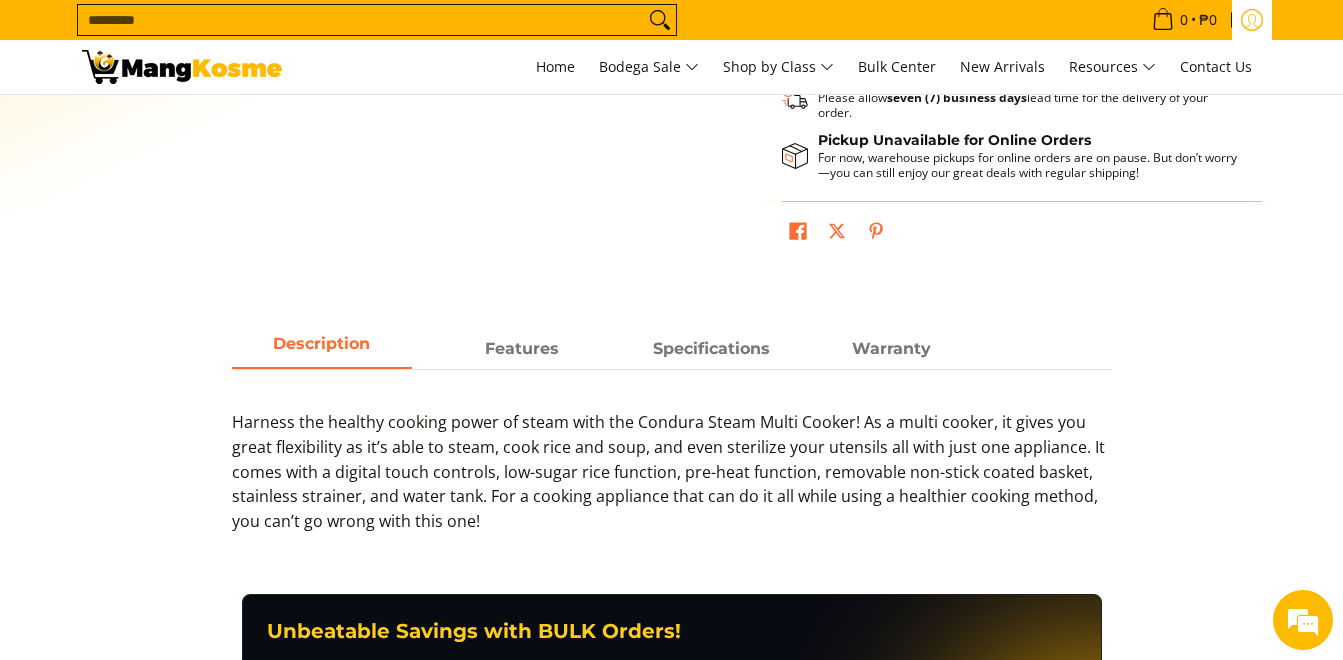 click 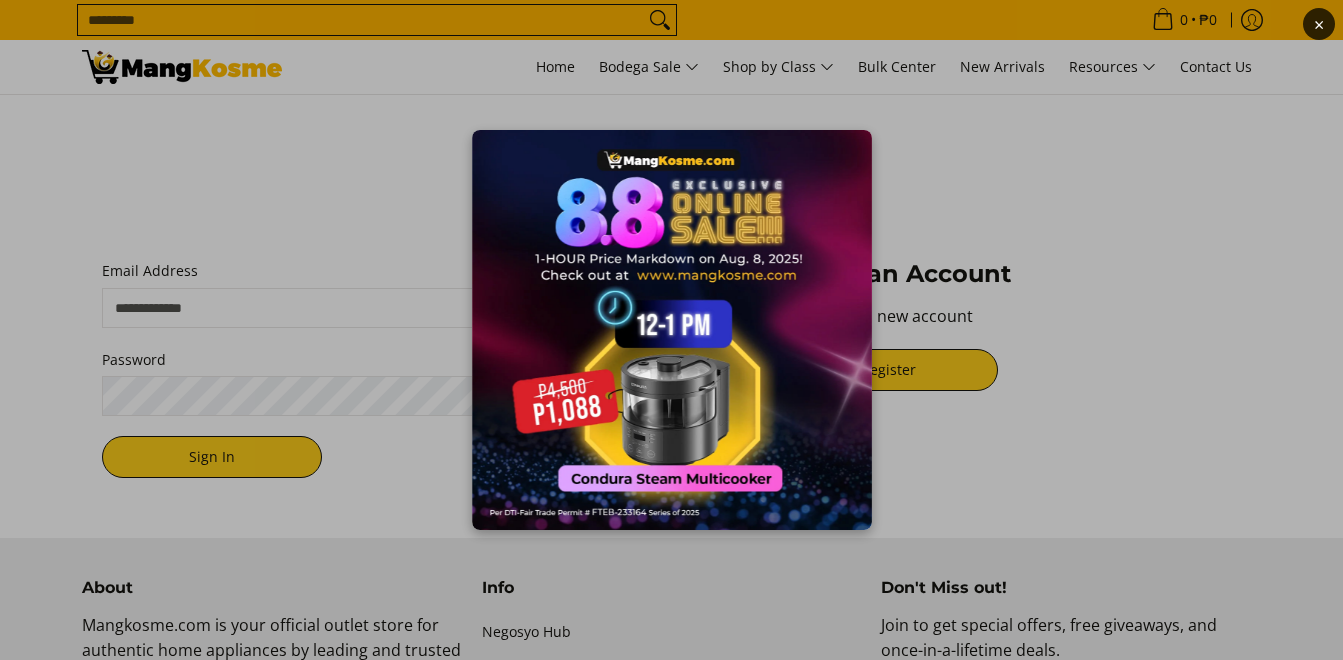 scroll, scrollTop: 0, scrollLeft: 0, axis: both 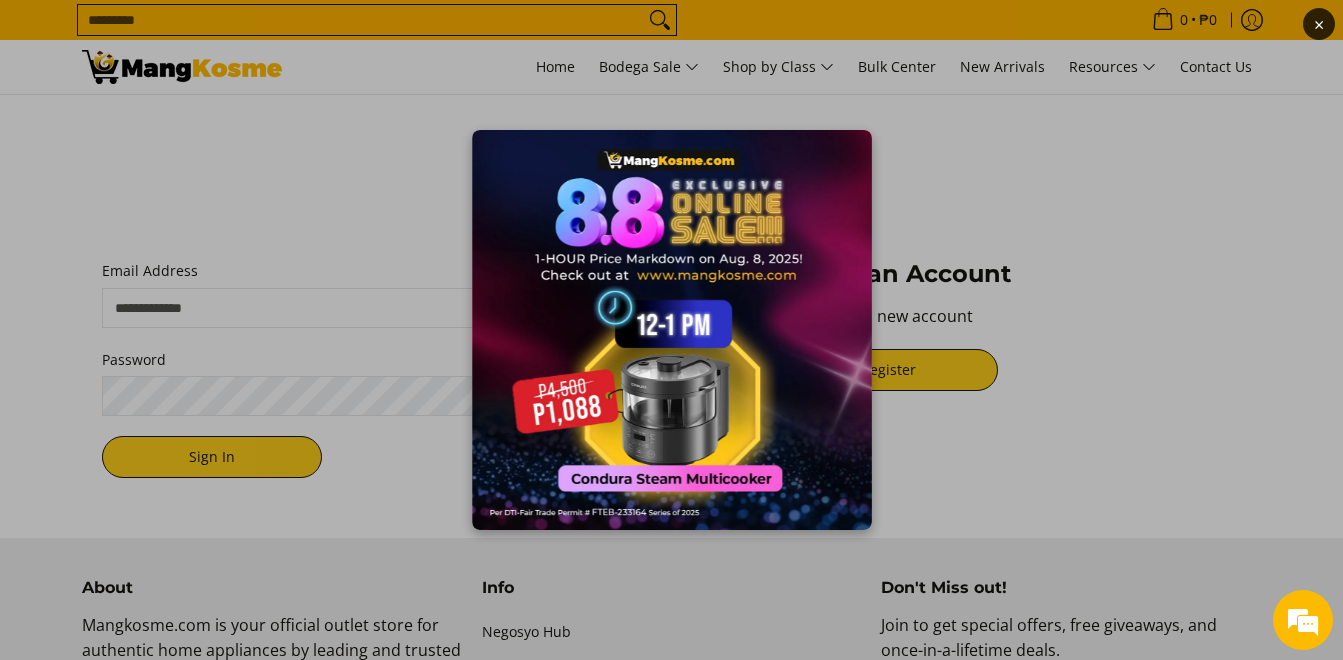 click on "×" at bounding box center [671, 330] 